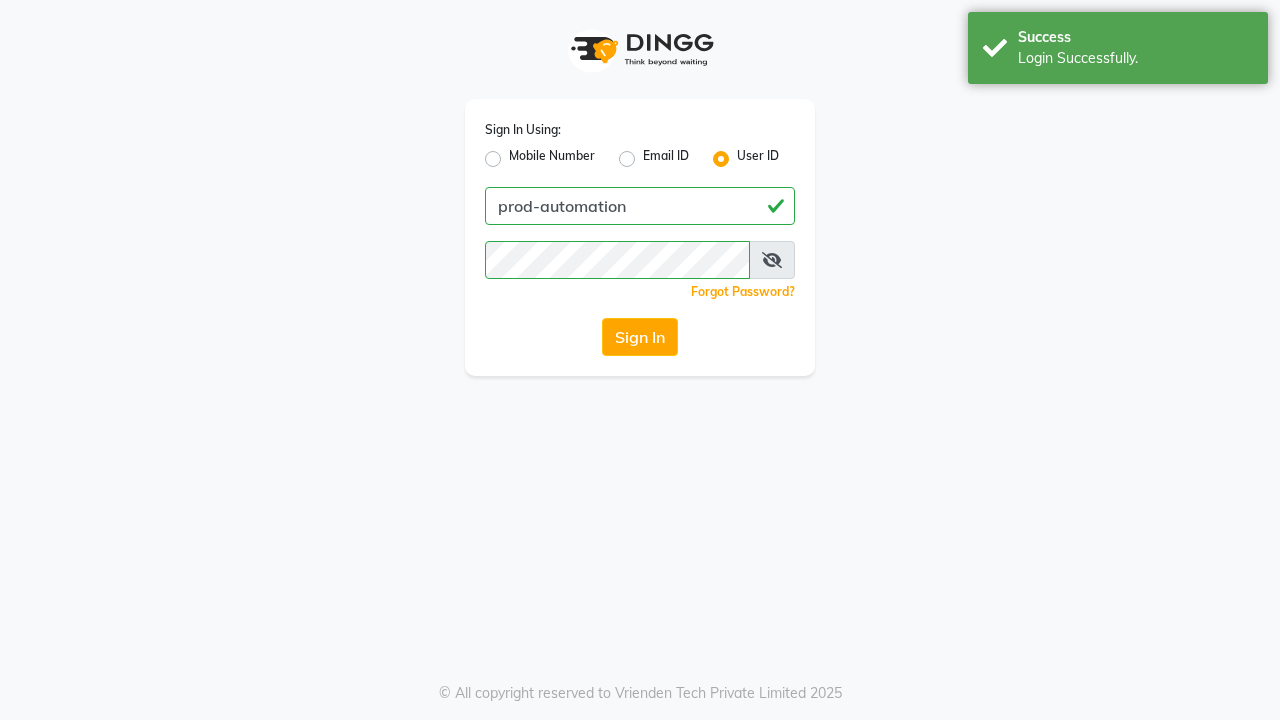 scroll, scrollTop: 0, scrollLeft: 0, axis: both 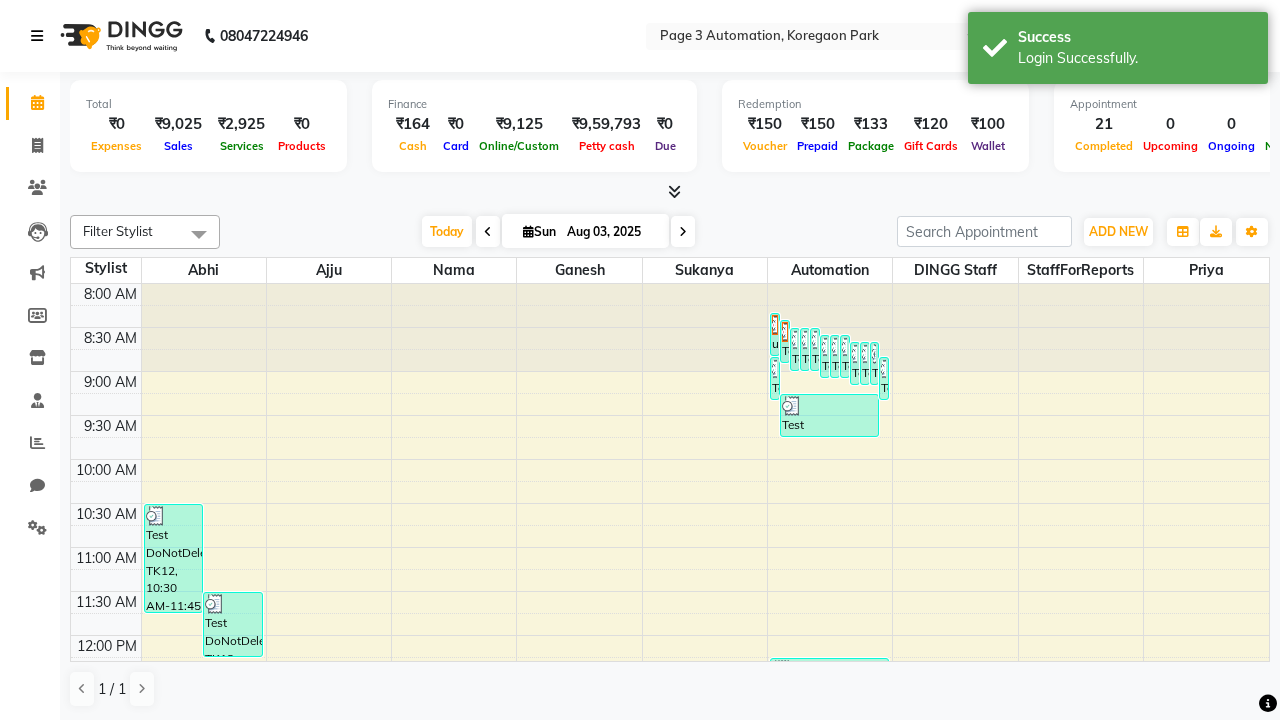 click at bounding box center [37, 36] 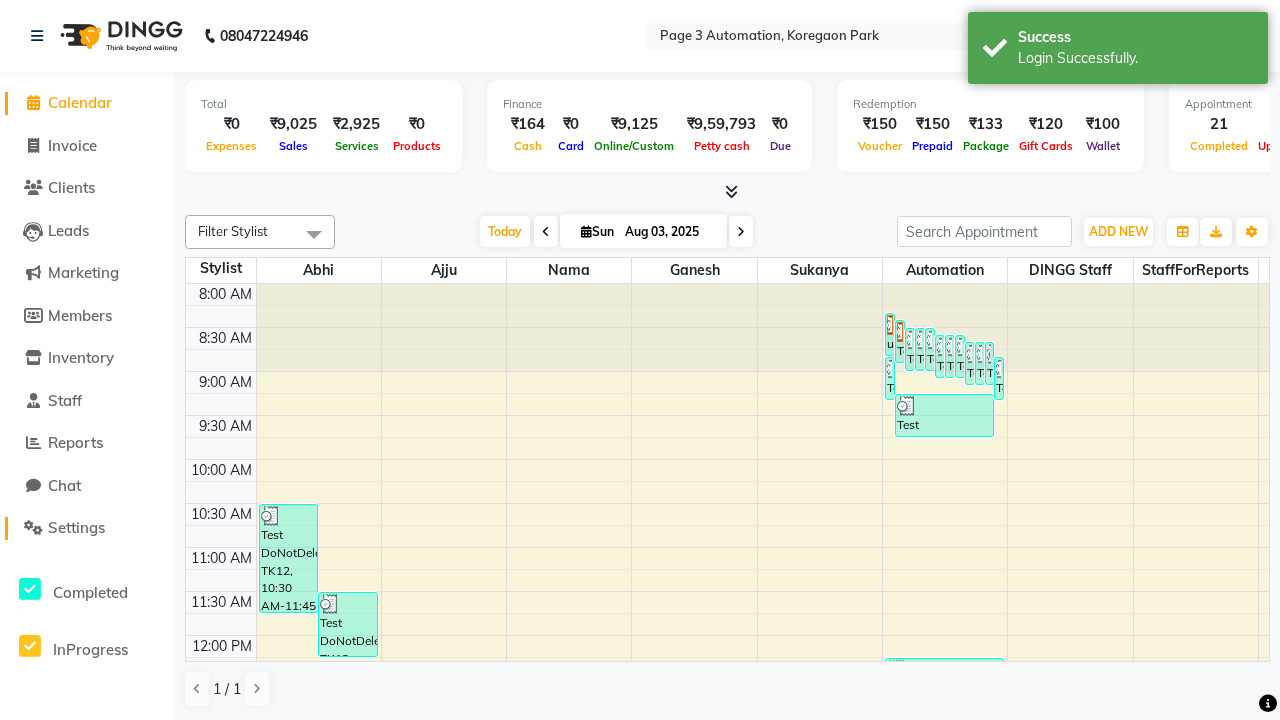 click on "Settings" 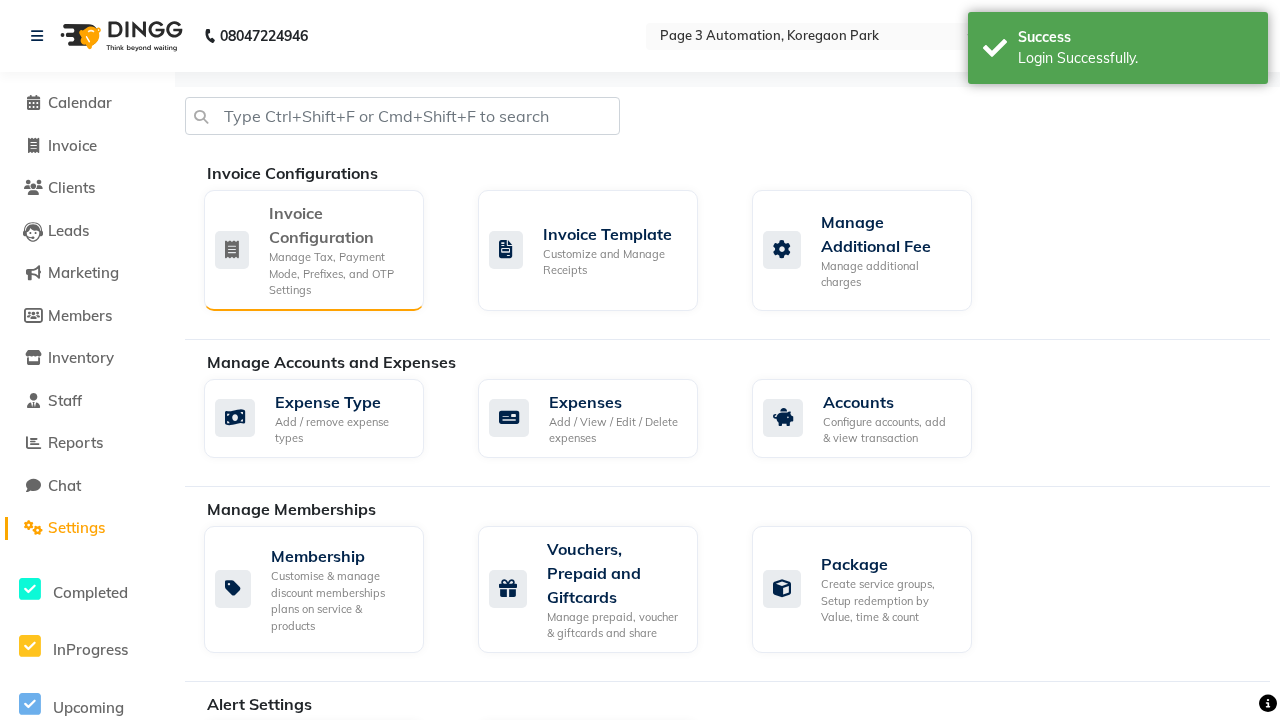 click on "Manage Tax, Payment Mode, Prefixes, and OTP Settings" 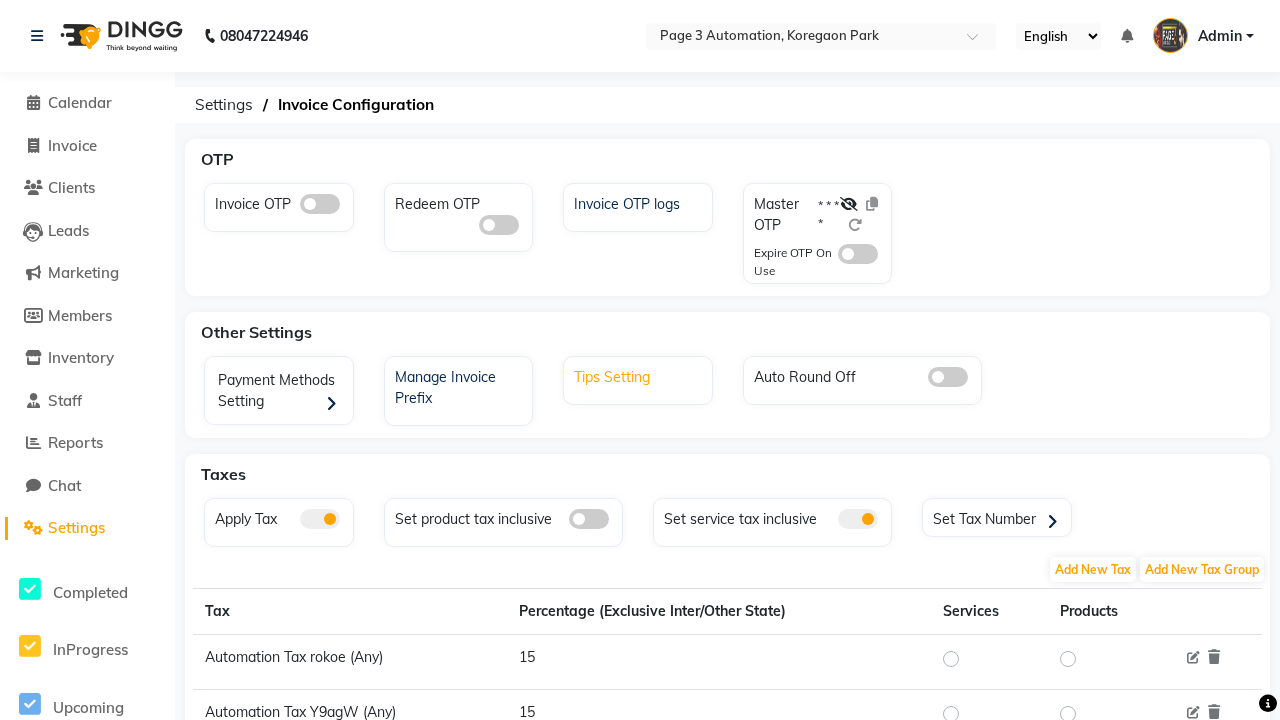 click on "Tips Setting" 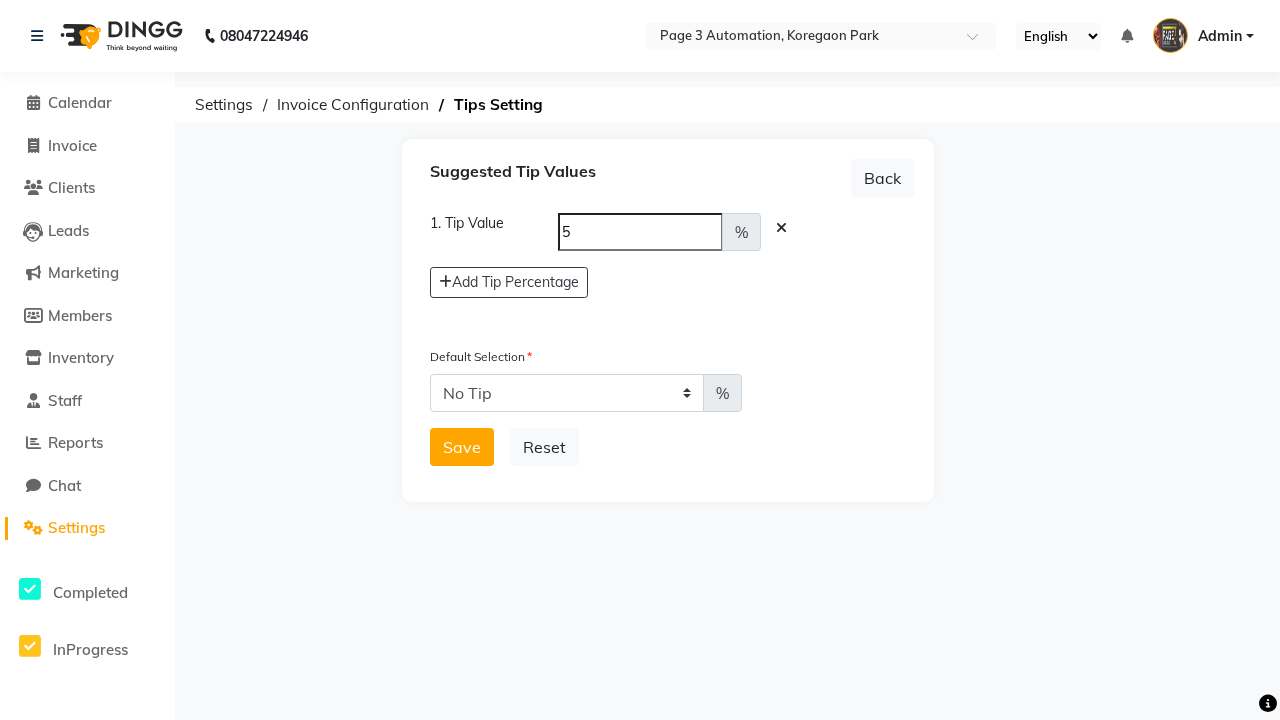 select on "5" 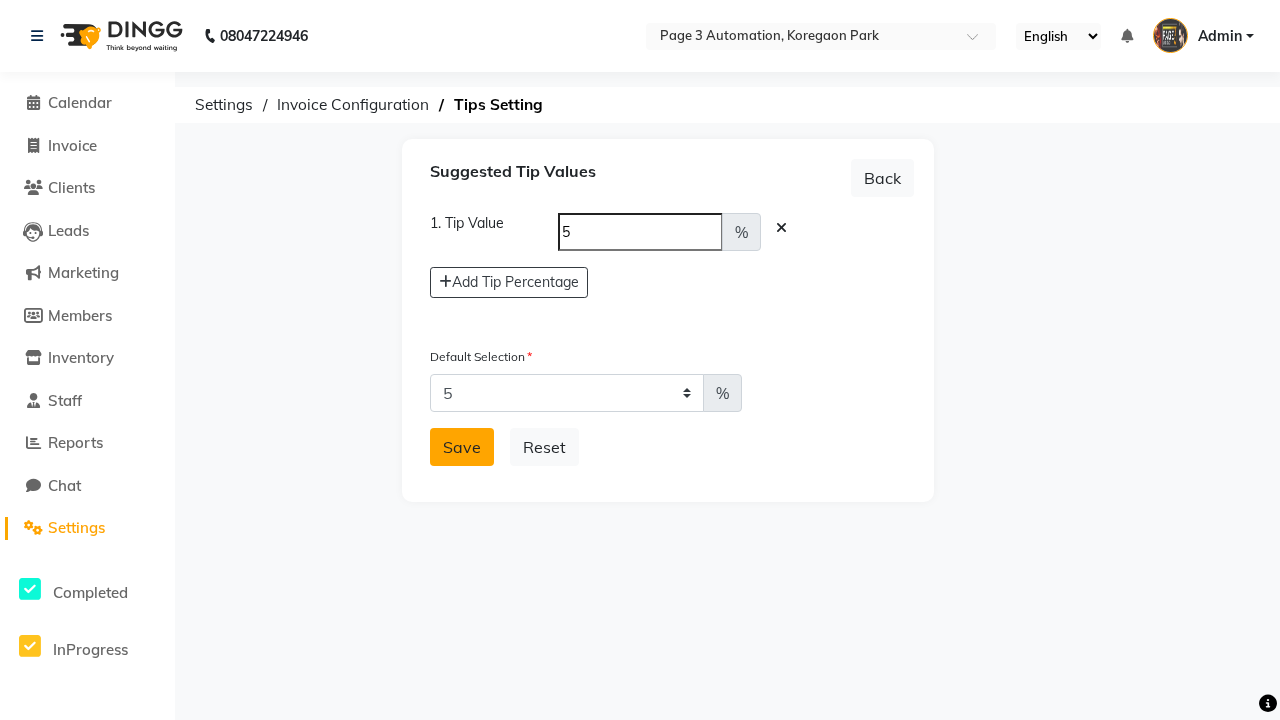 click on "Save" at bounding box center [462, 447] 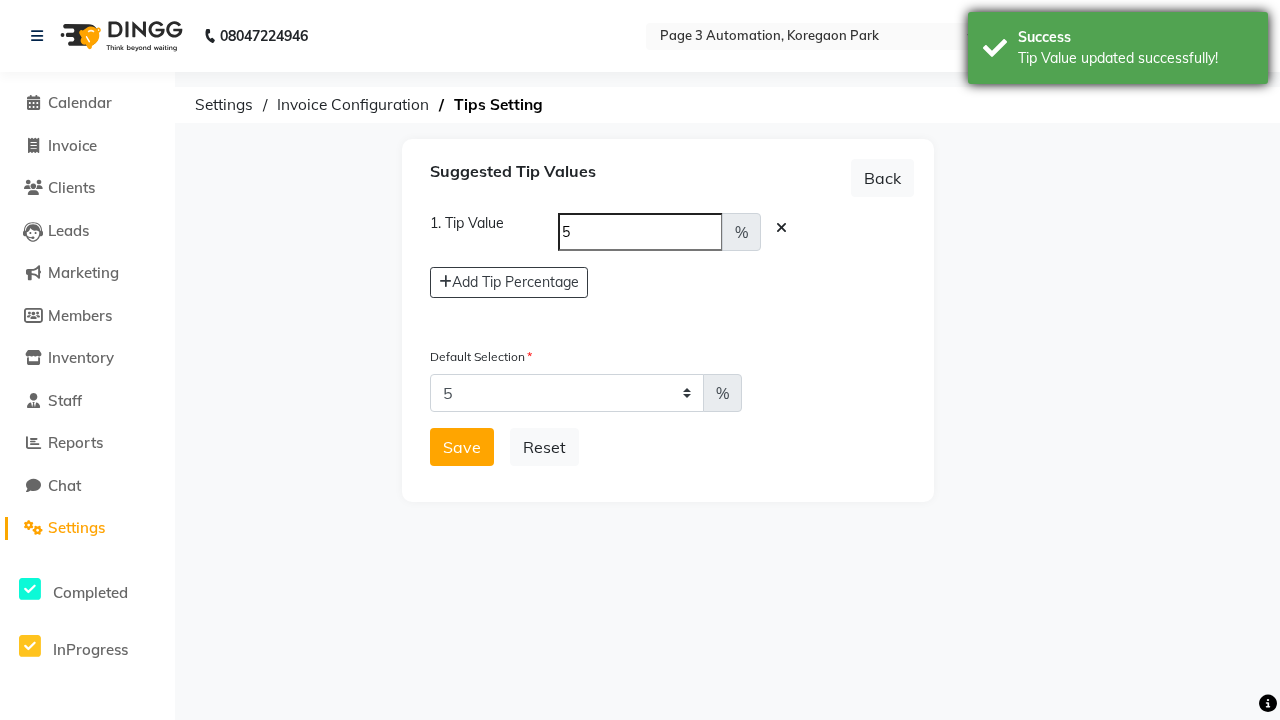click on "Tip Value updated successfully!" at bounding box center (1135, 58) 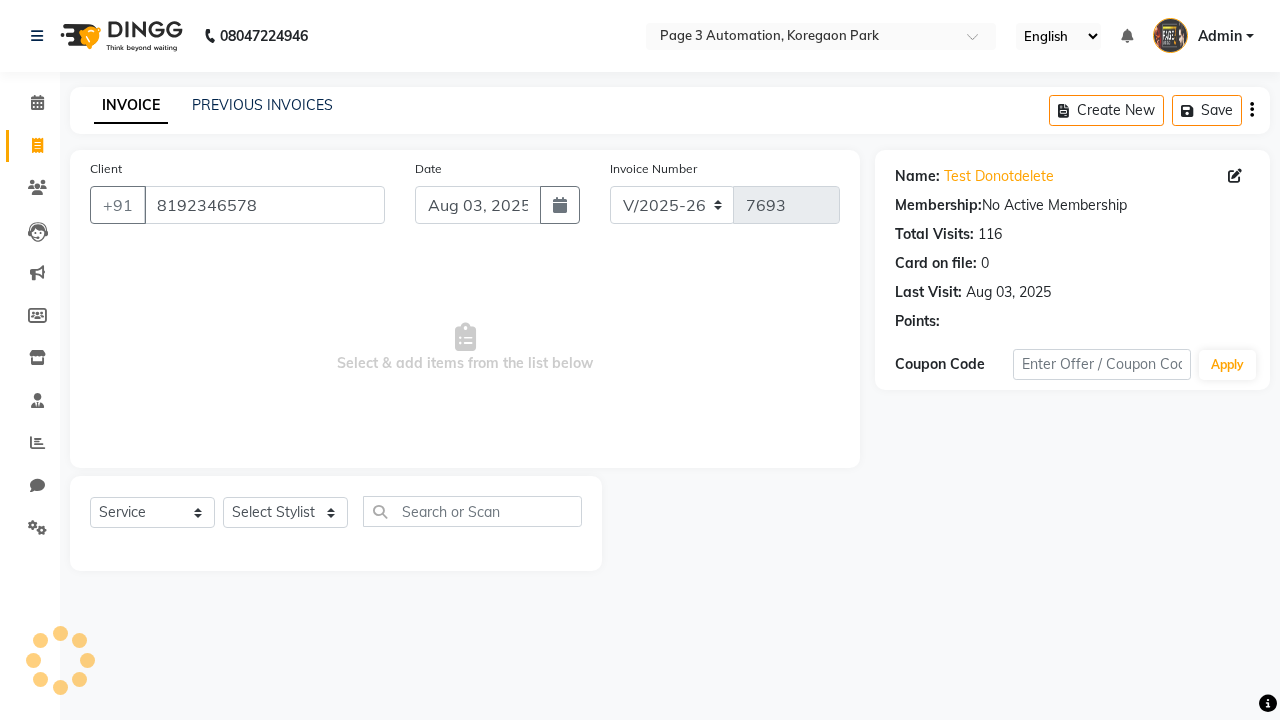 select on "2774" 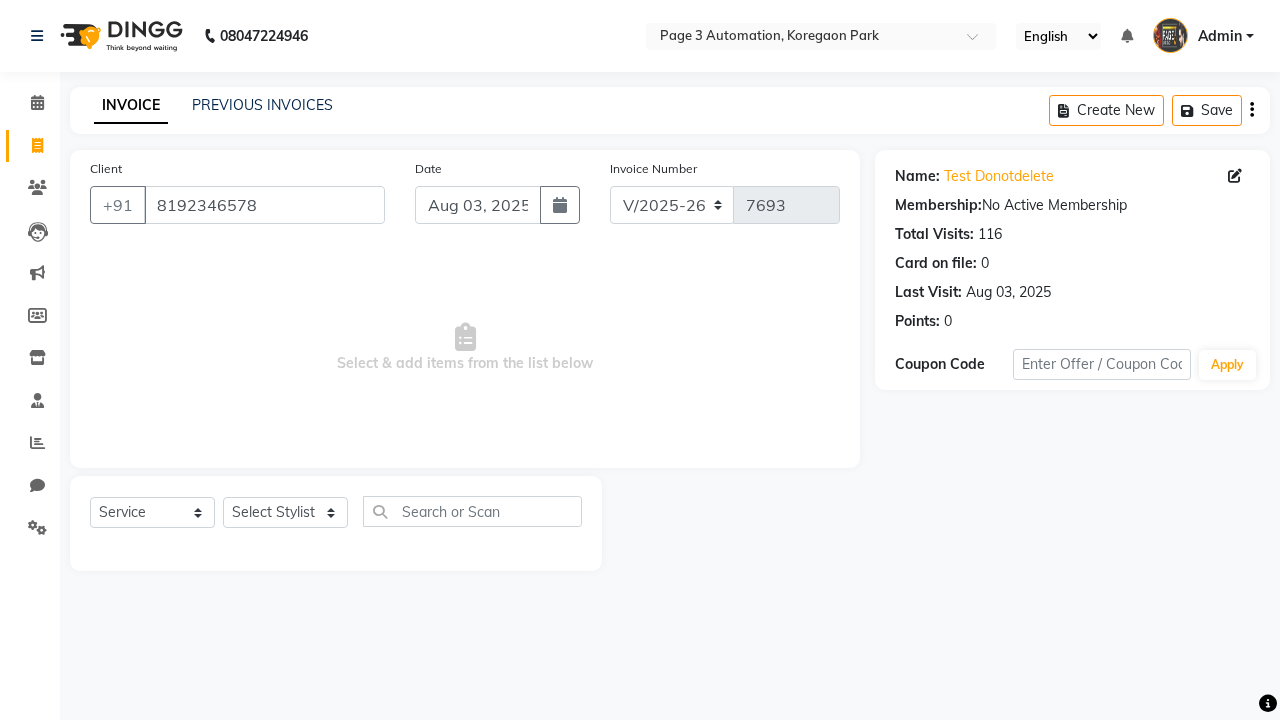 select on "71572" 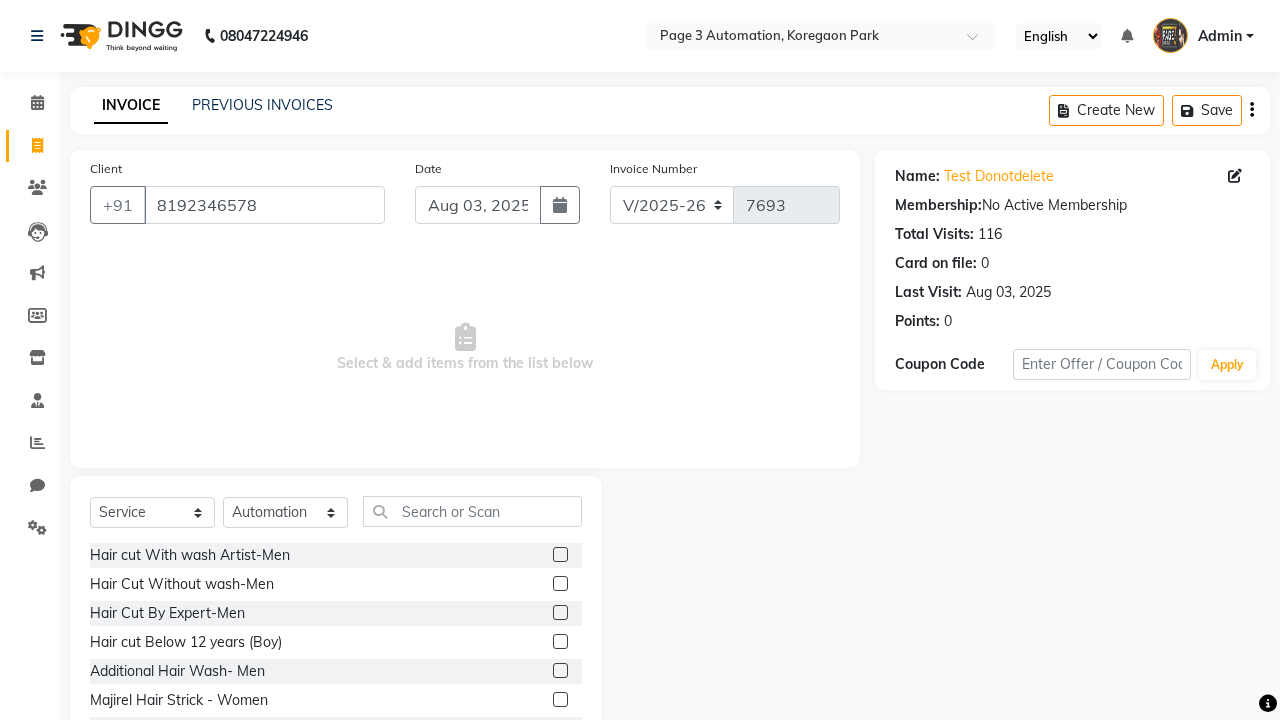 click 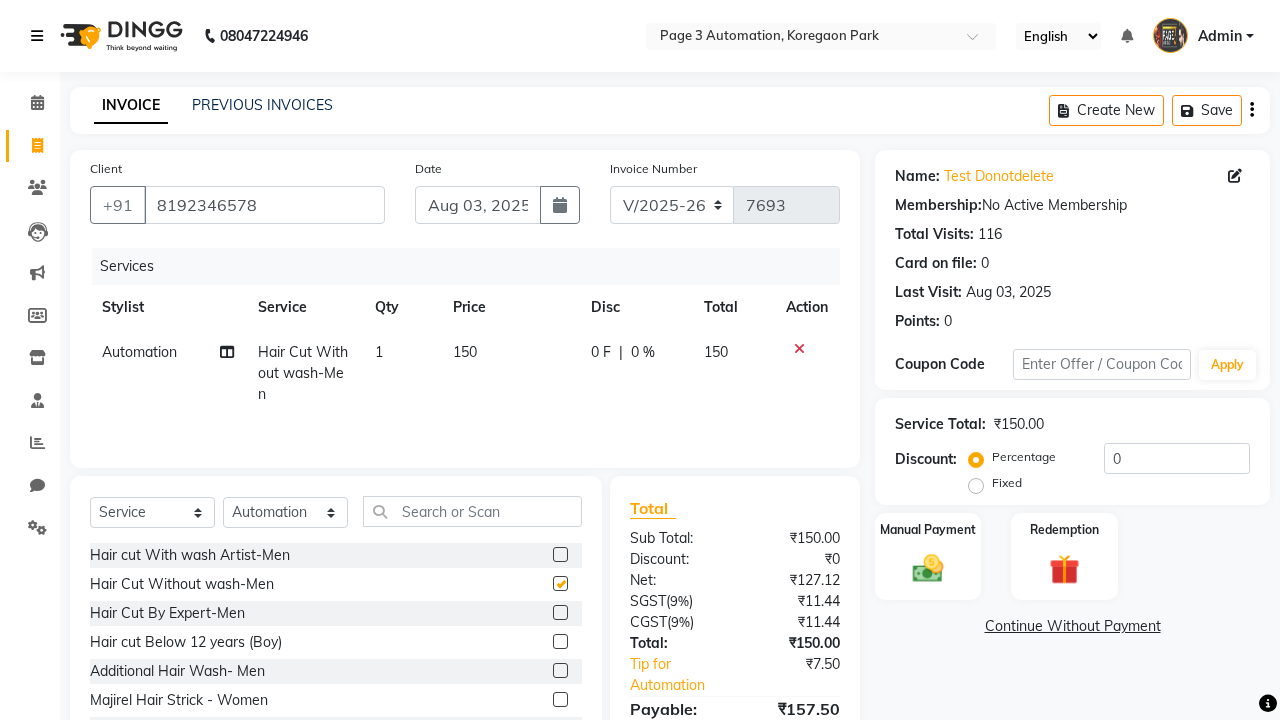 click at bounding box center (37, 36) 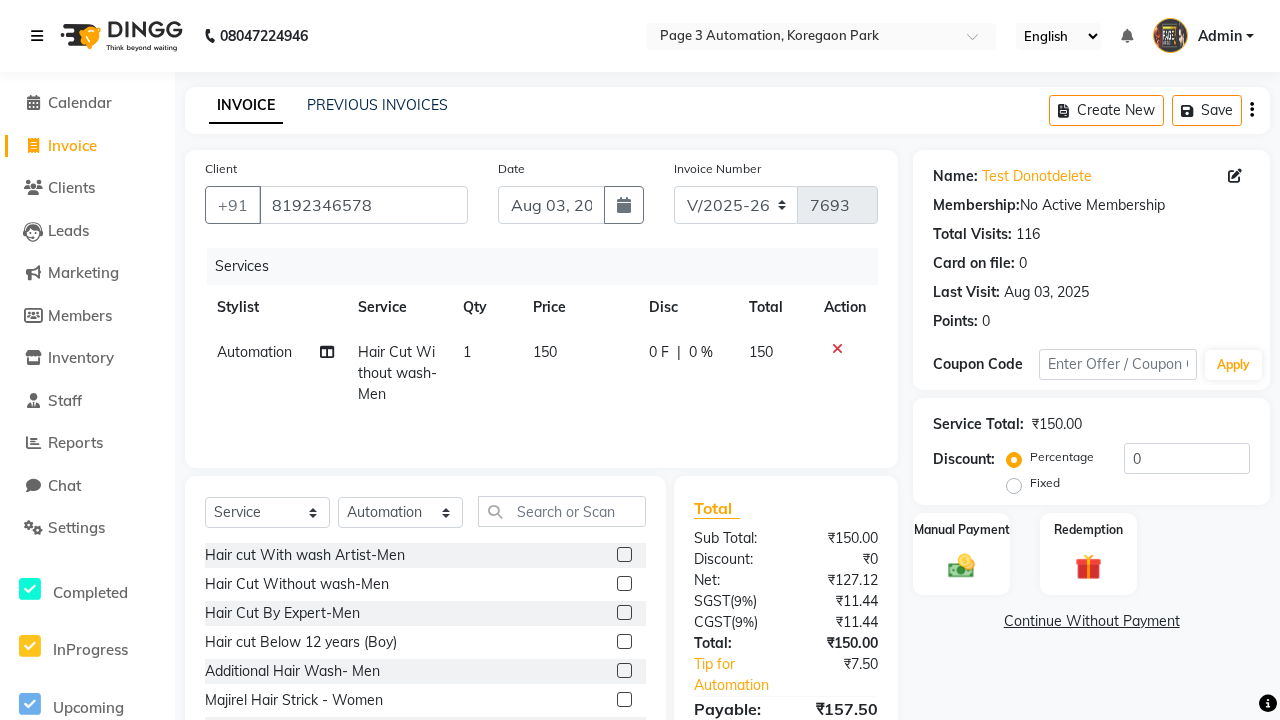 checkbox on "false" 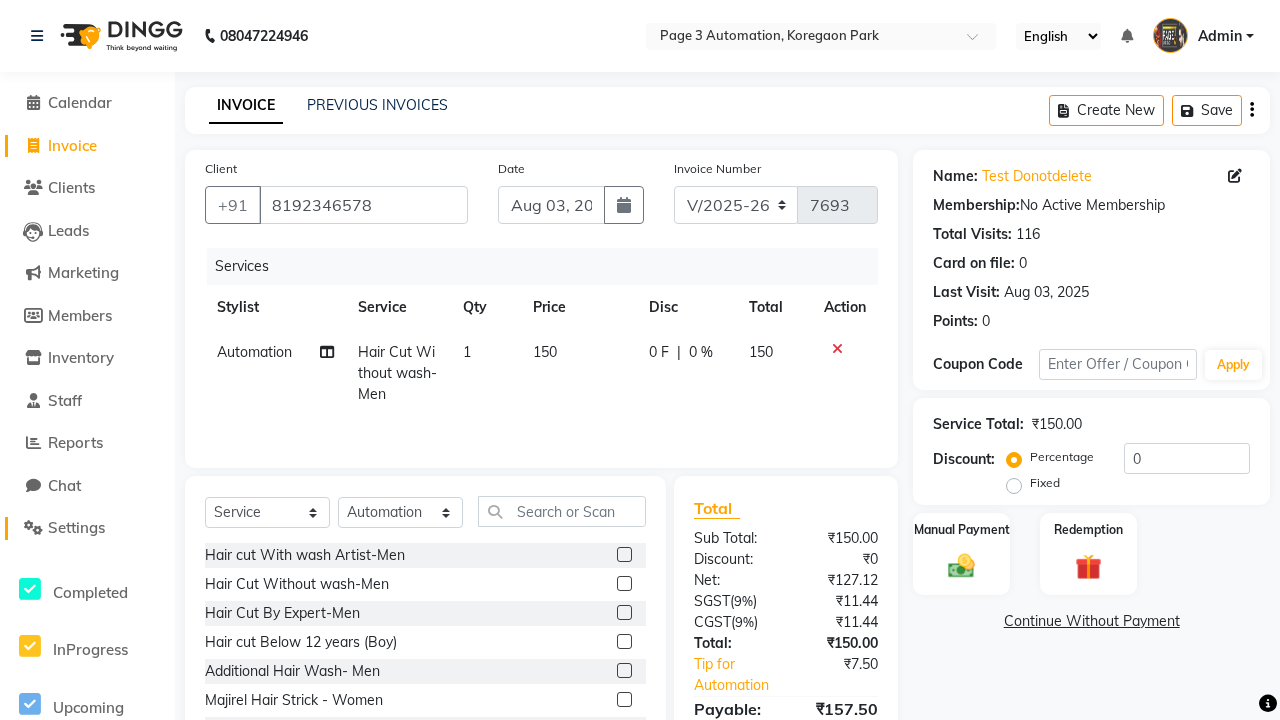 click on "Settings" 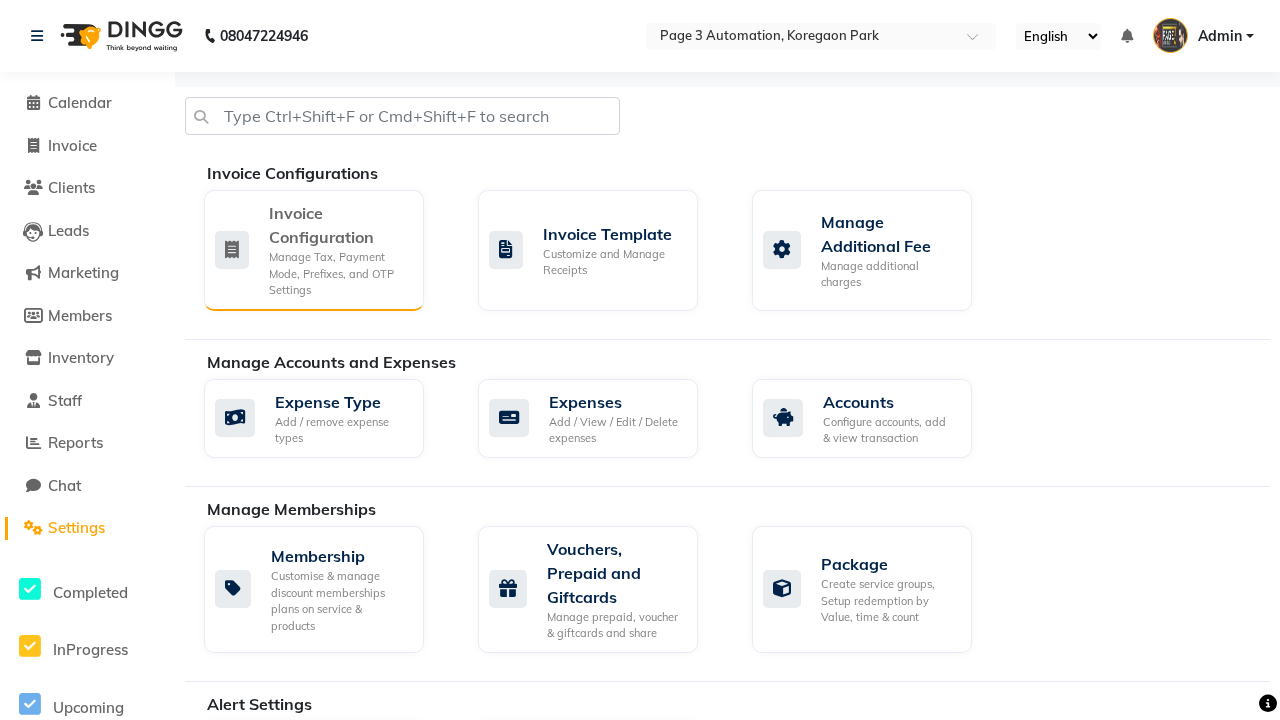 click on "Manage Tax, Payment Mode, Prefixes, and OTP Settings" 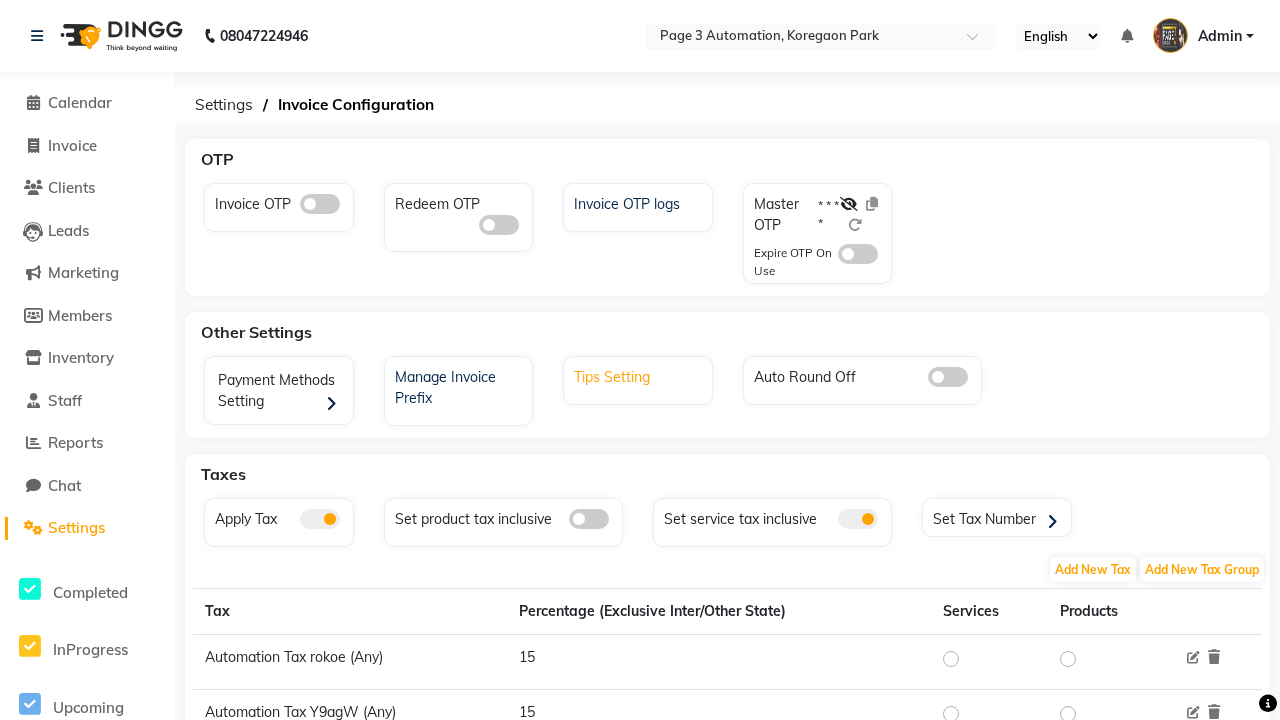 click on "Tips Setting" 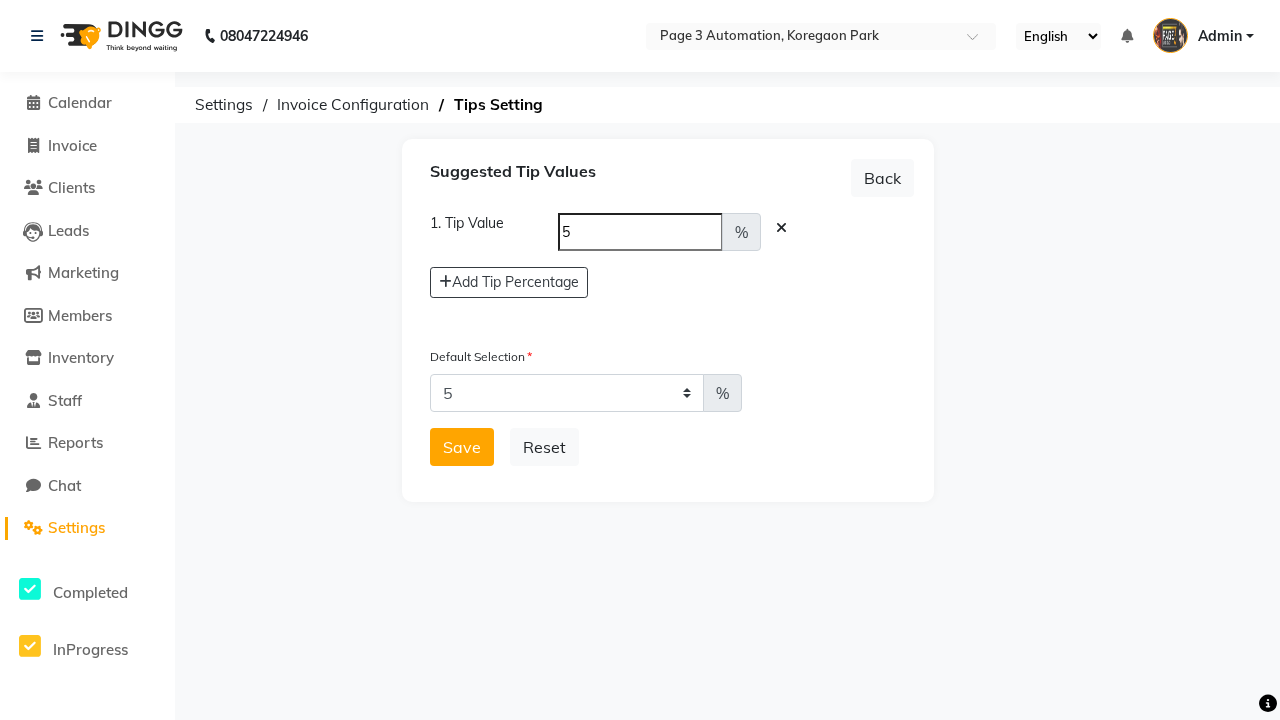 select on "0" 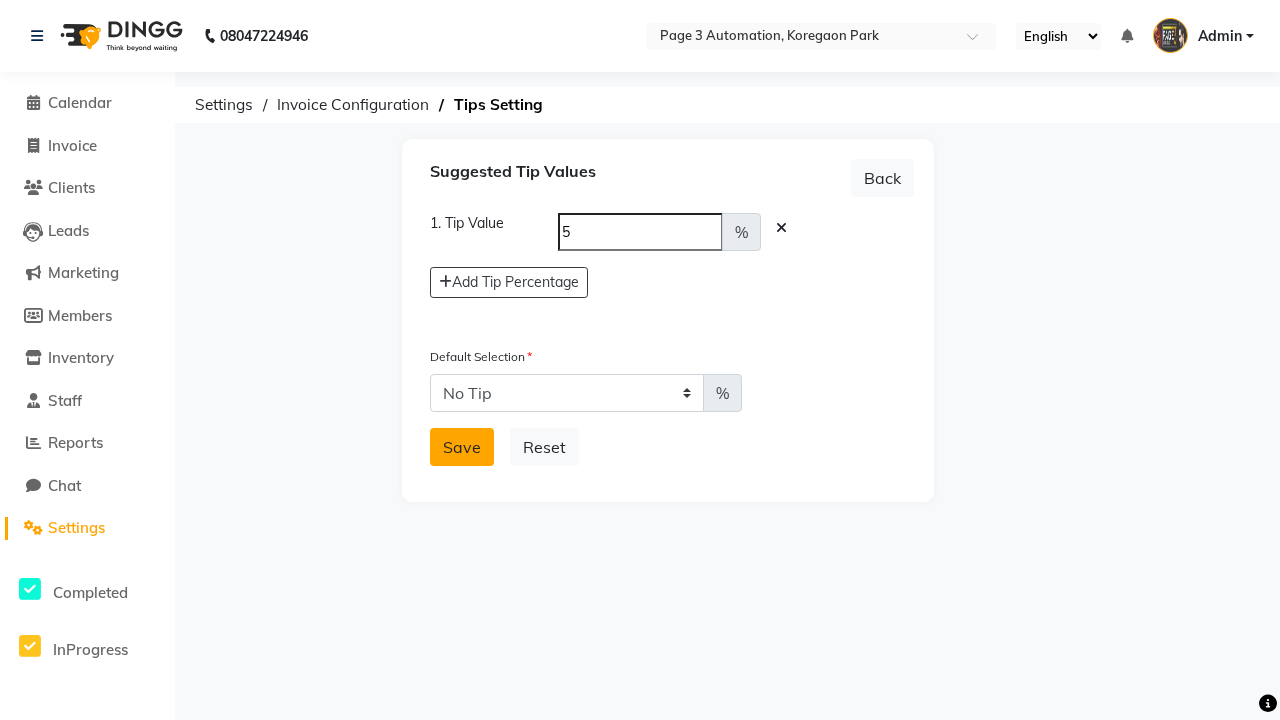 click on "Save" at bounding box center (462, 447) 